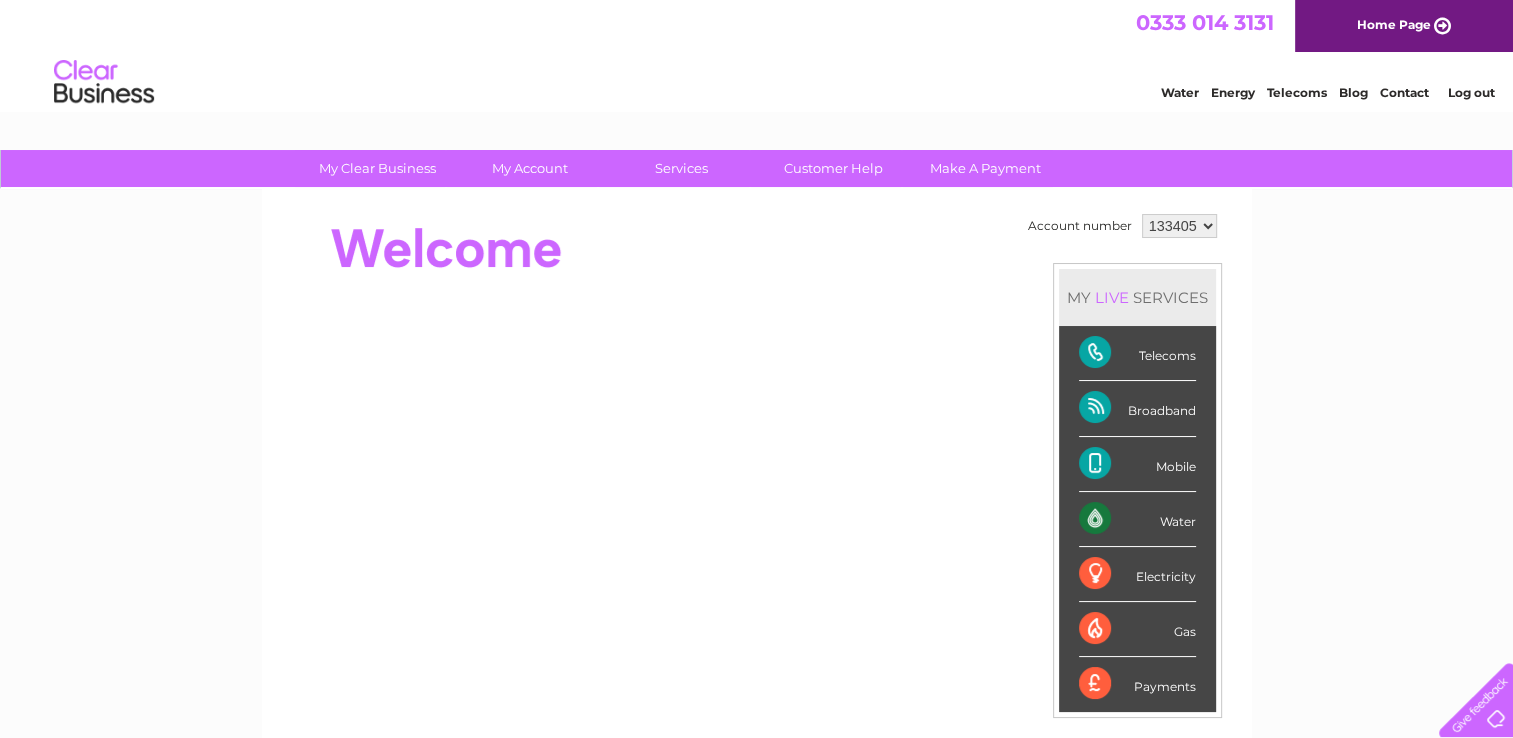 scroll, scrollTop: 0, scrollLeft: 0, axis: both 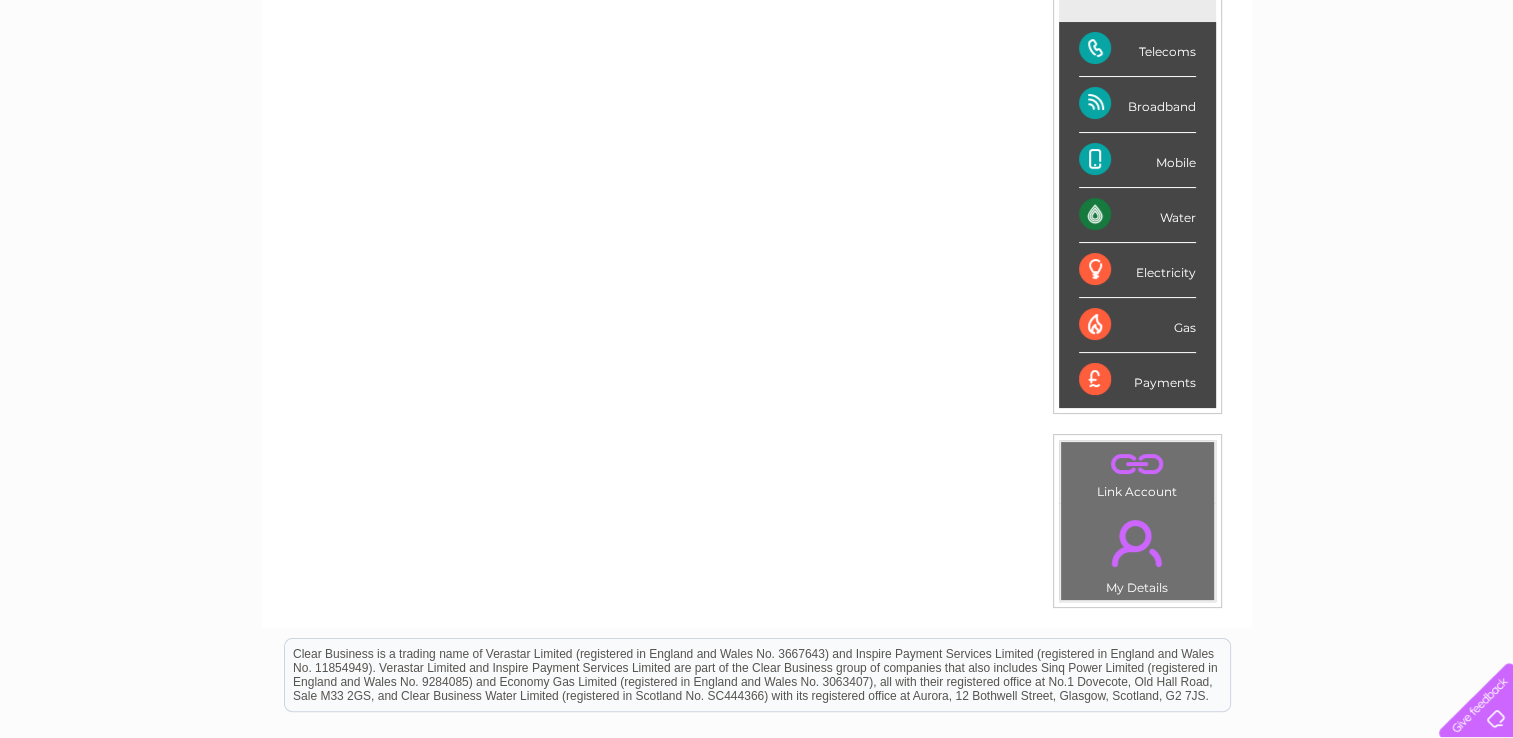 click on "." at bounding box center (1137, 464) 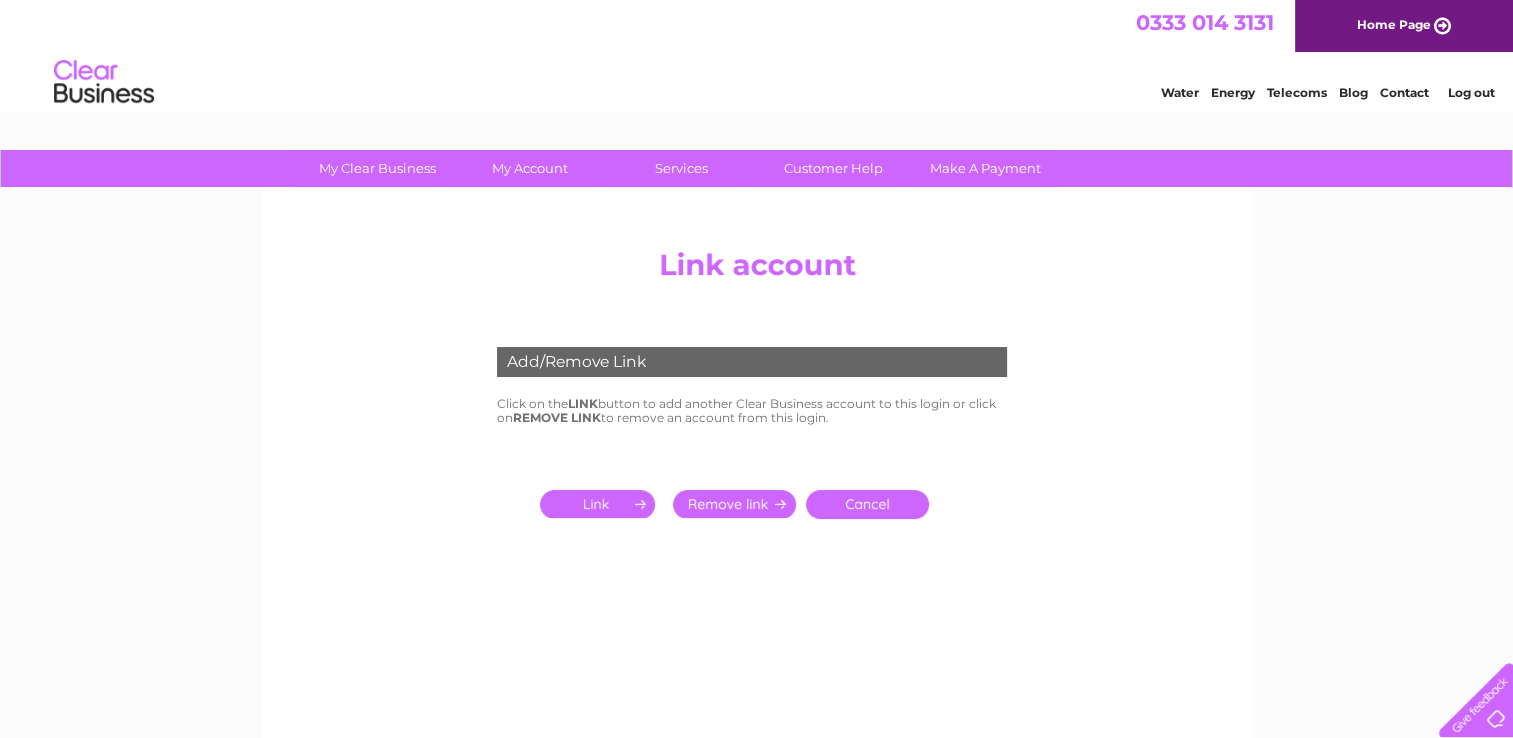 scroll, scrollTop: 0, scrollLeft: 0, axis: both 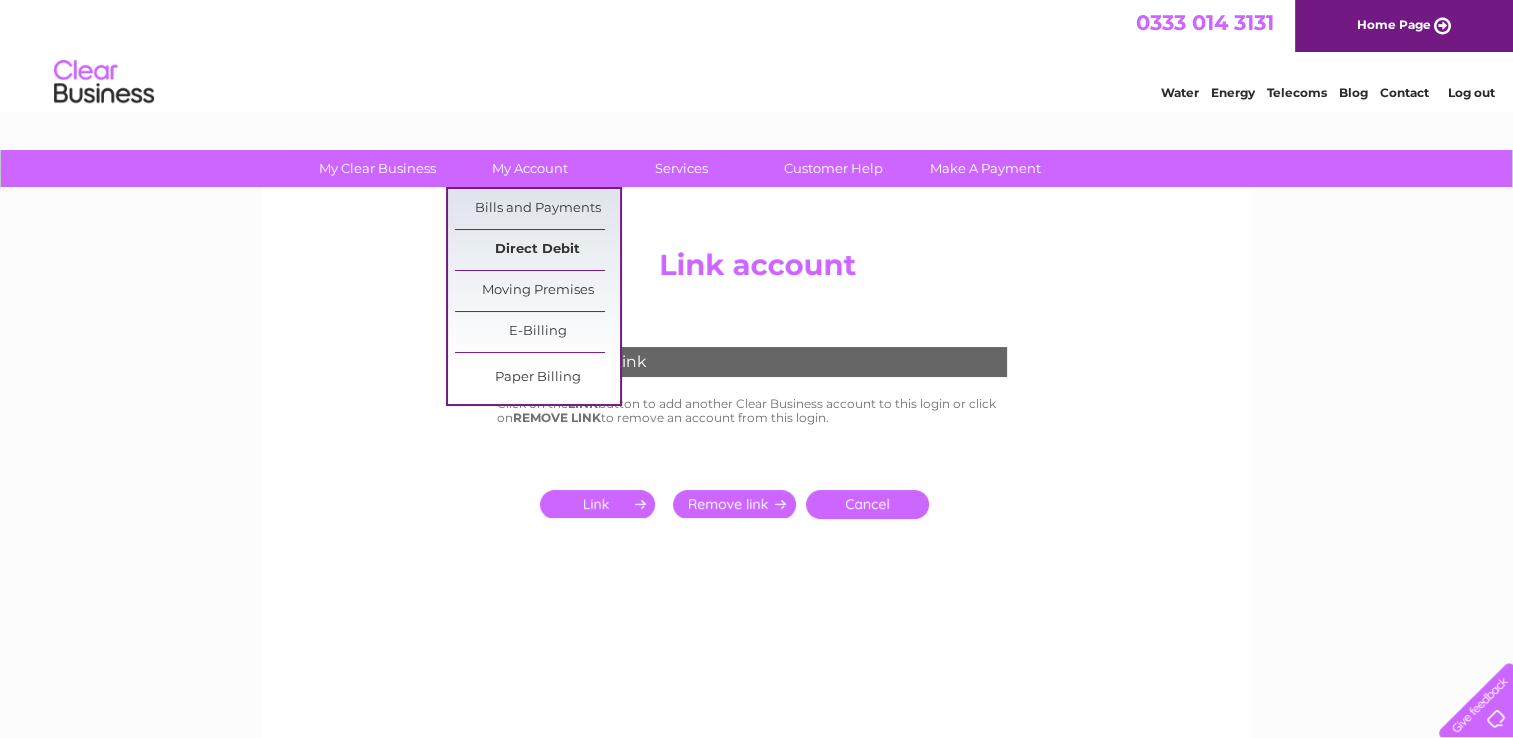 click on "Direct Debit" at bounding box center (537, 250) 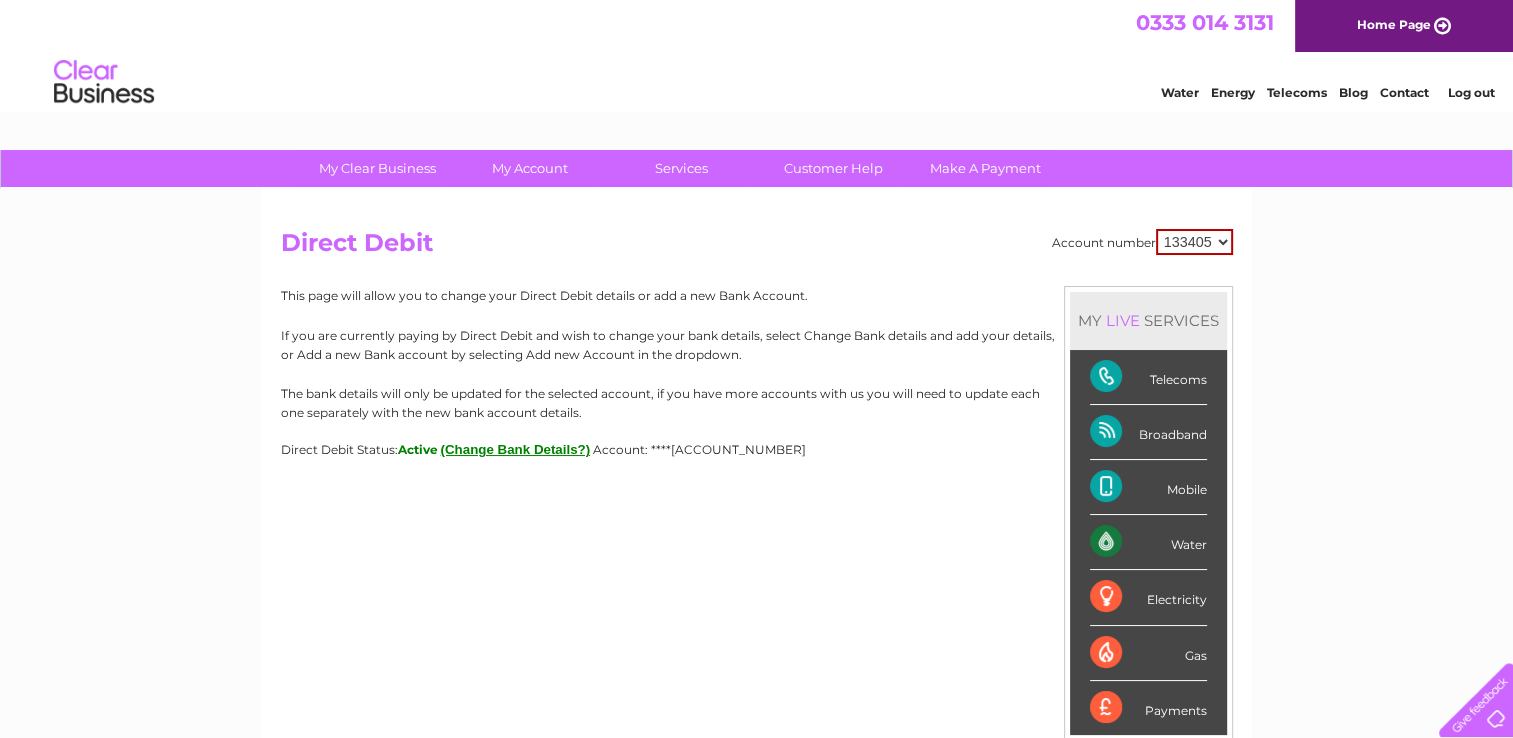 scroll, scrollTop: 0, scrollLeft: 0, axis: both 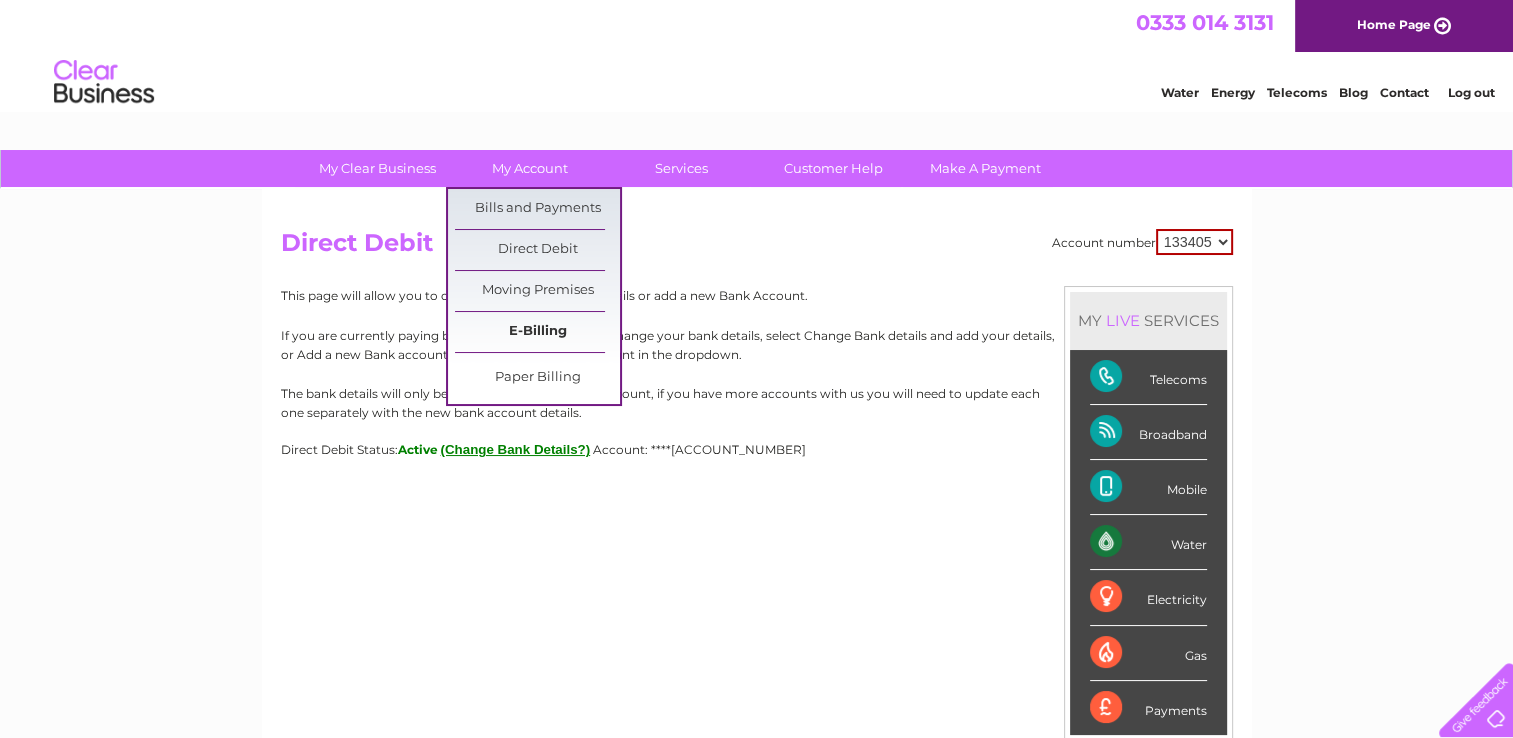 click on "E-Billing" at bounding box center (537, 332) 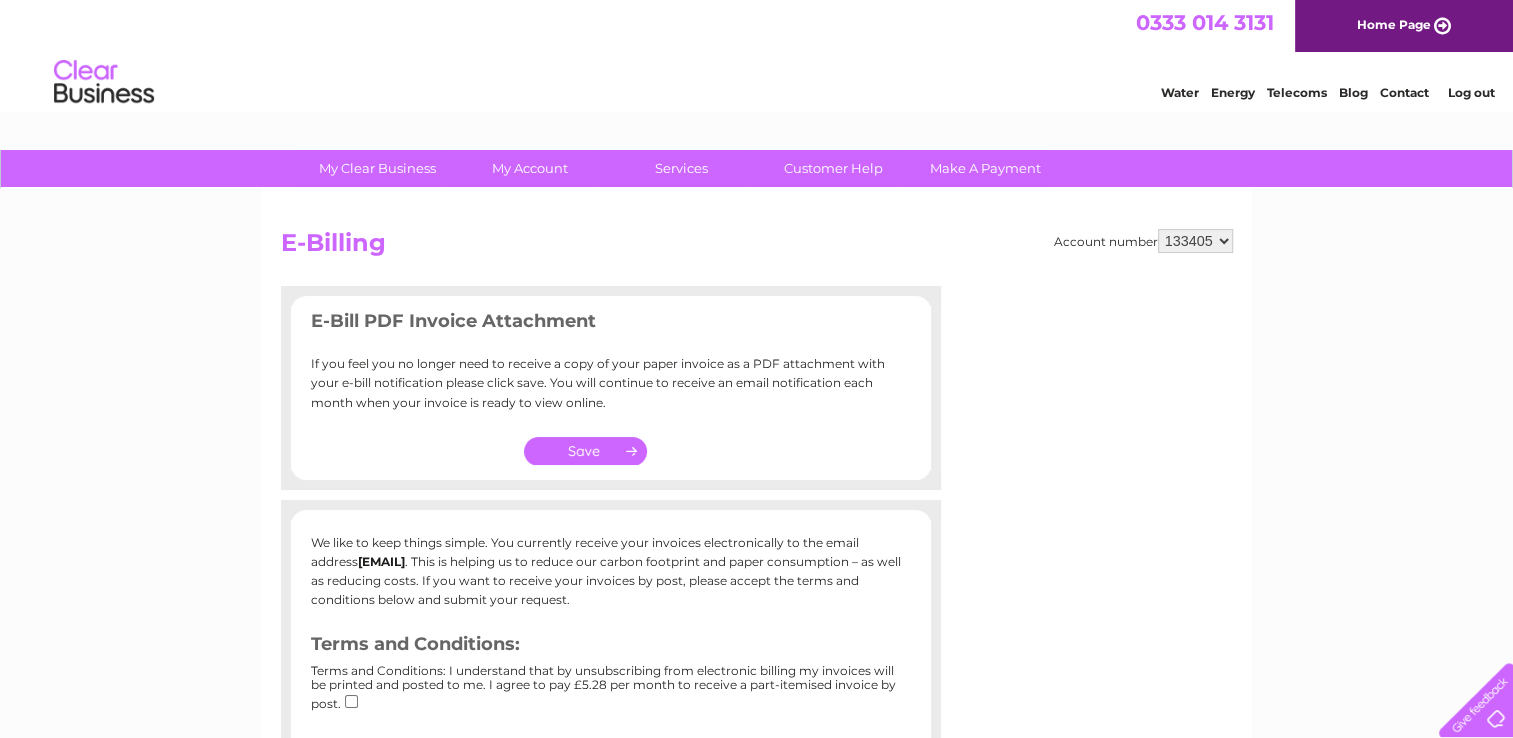 scroll, scrollTop: 0, scrollLeft: 0, axis: both 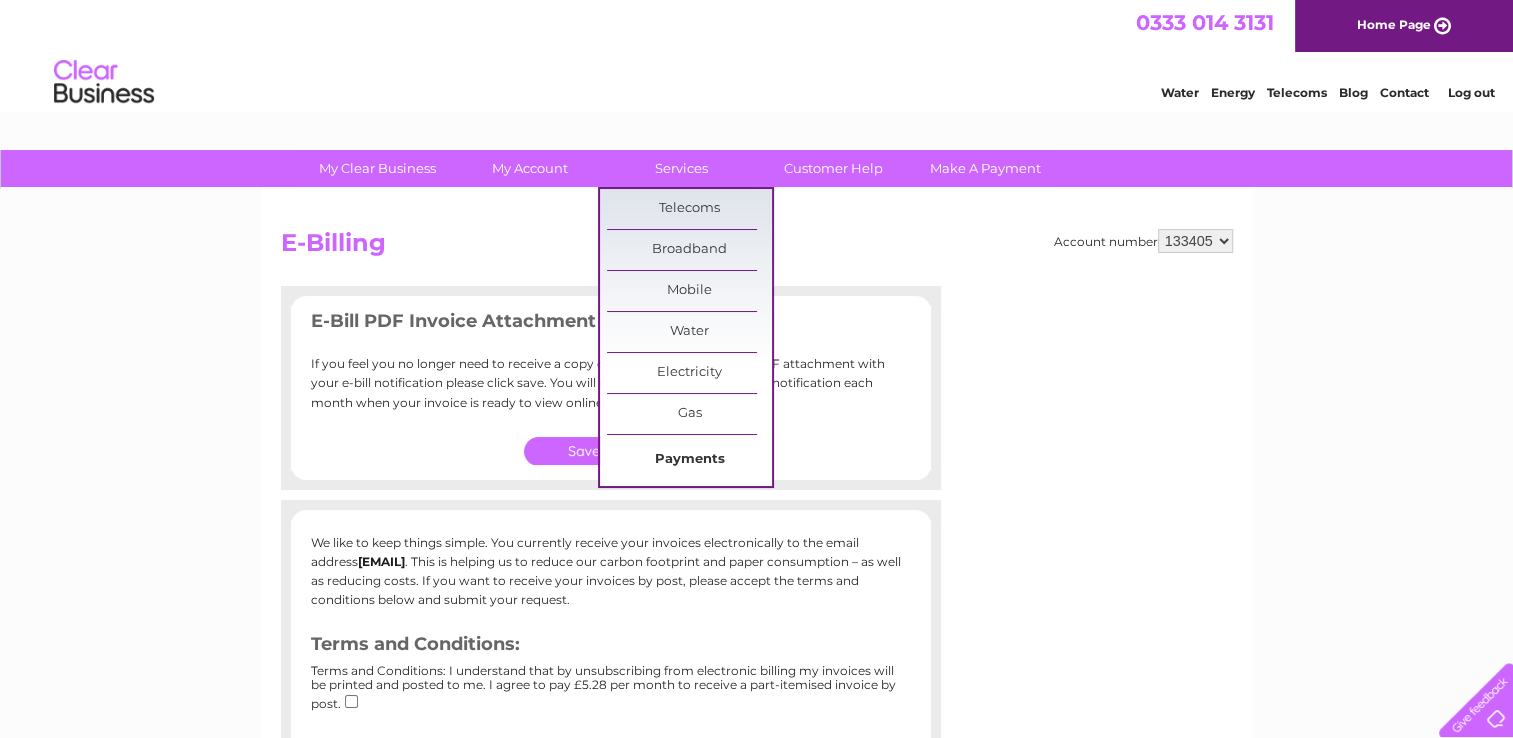 click on "Payments" at bounding box center [689, 460] 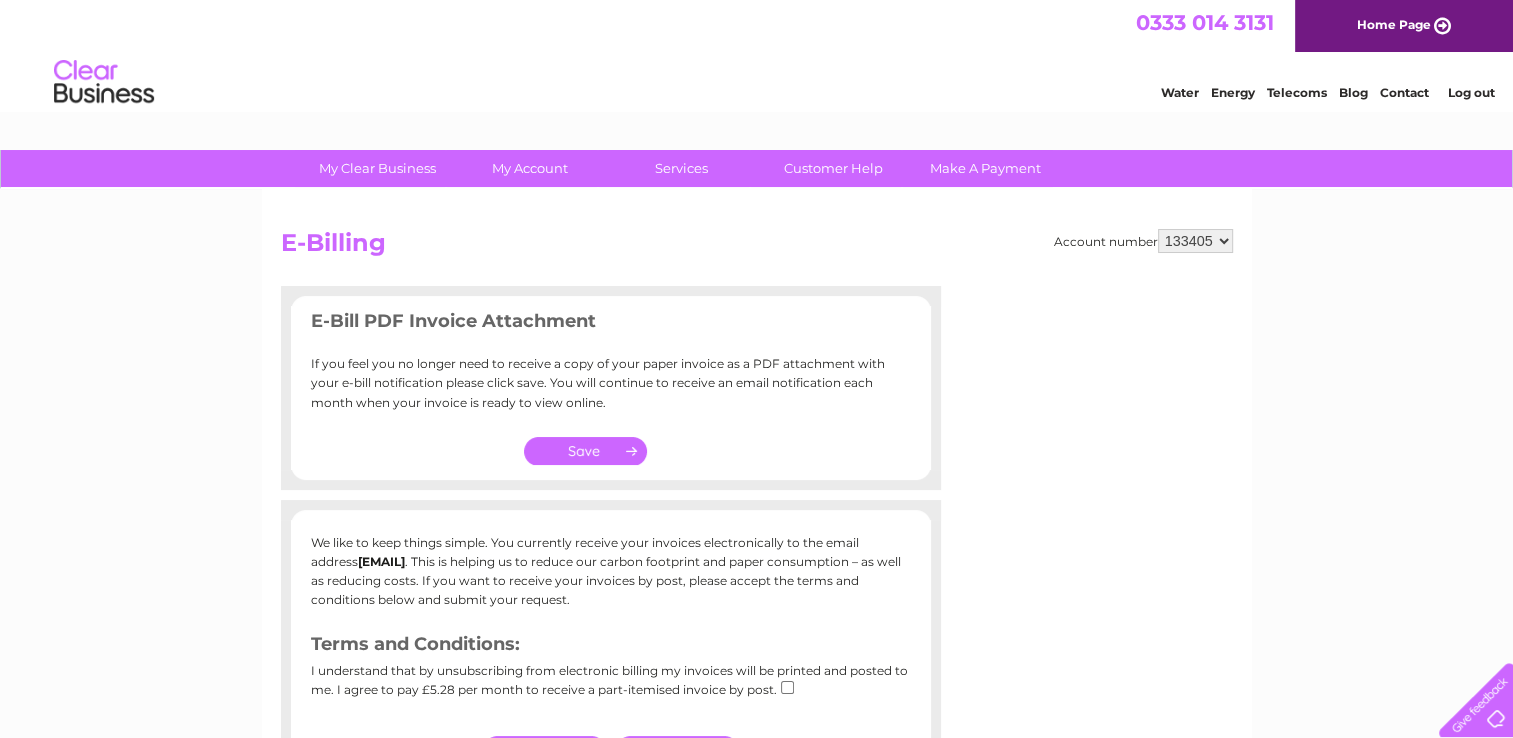 scroll, scrollTop: 0, scrollLeft: 0, axis: both 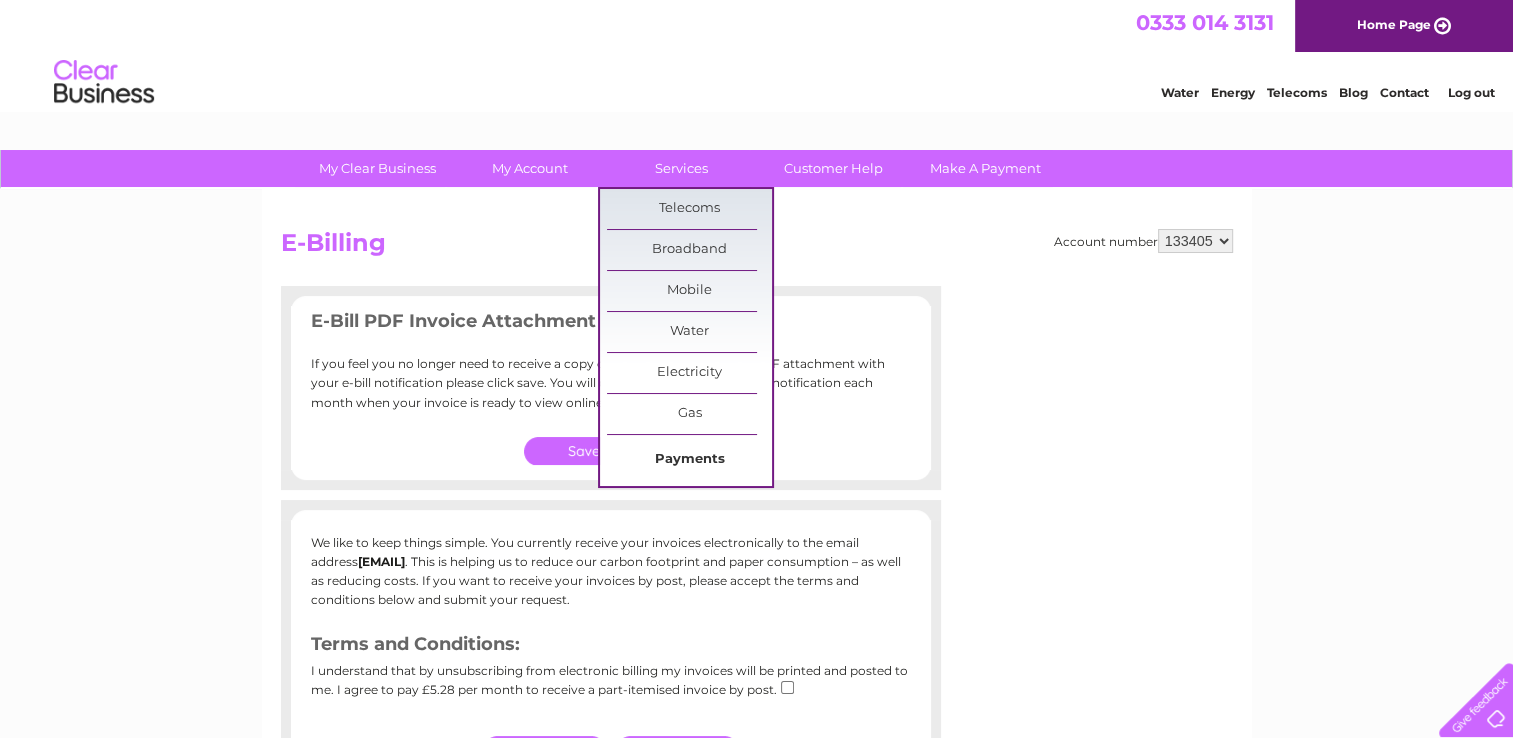 click on "Payments" at bounding box center (689, 460) 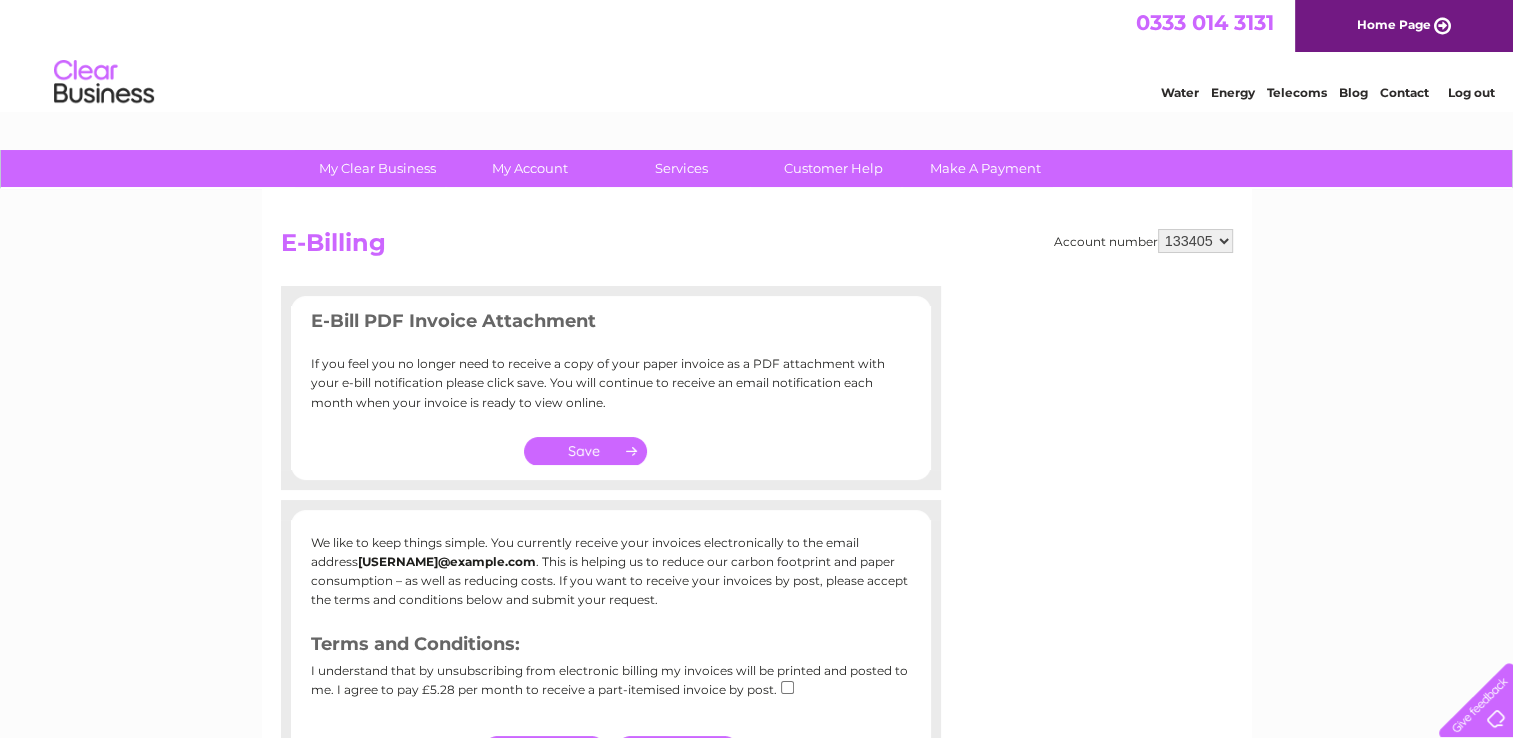 scroll, scrollTop: 0, scrollLeft: 0, axis: both 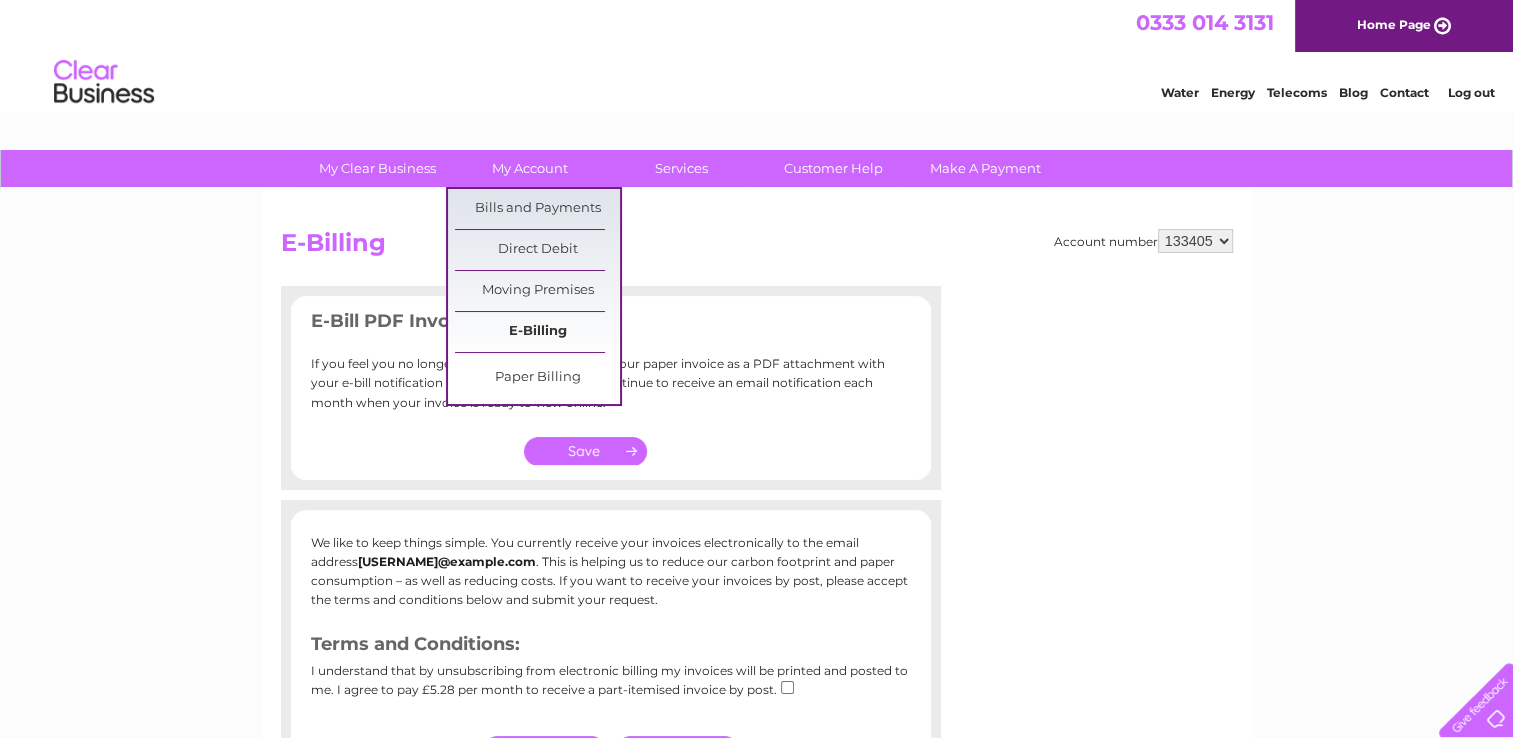 click on "E-Billing" at bounding box center [537, 332] 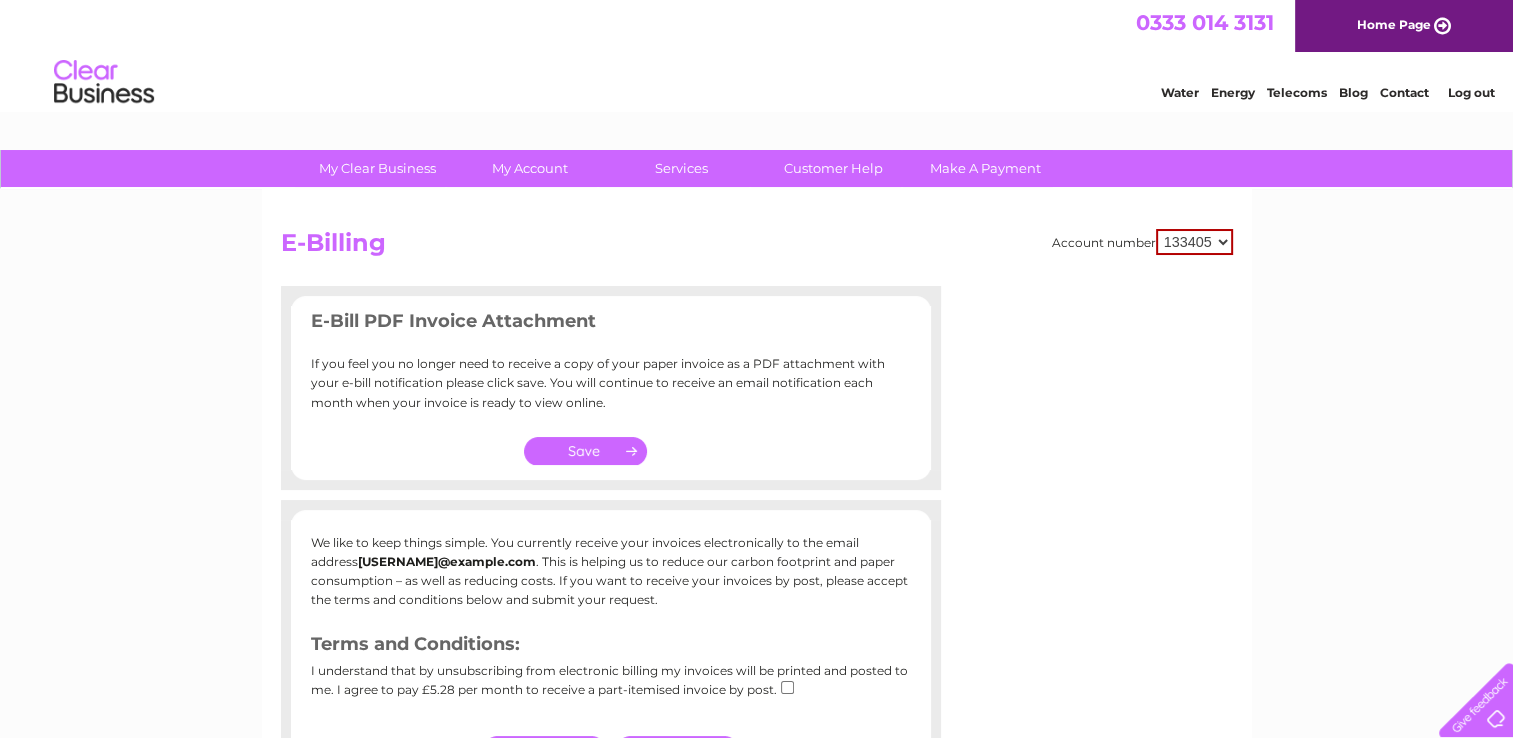 scroll, scrollTop: 0, scrollLeft: 0, axis: both 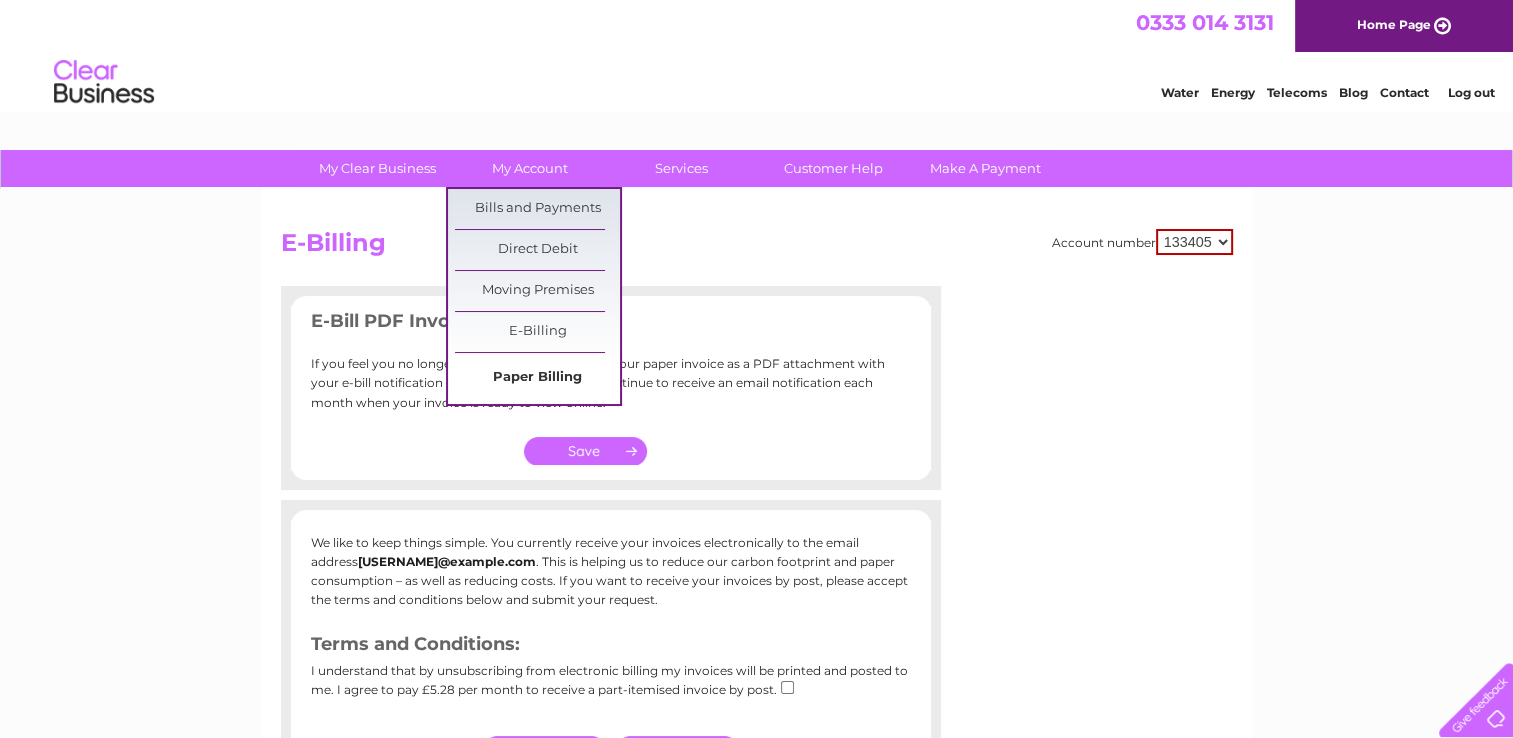 click on "Paper Billing" at bounding box center (537, 378) 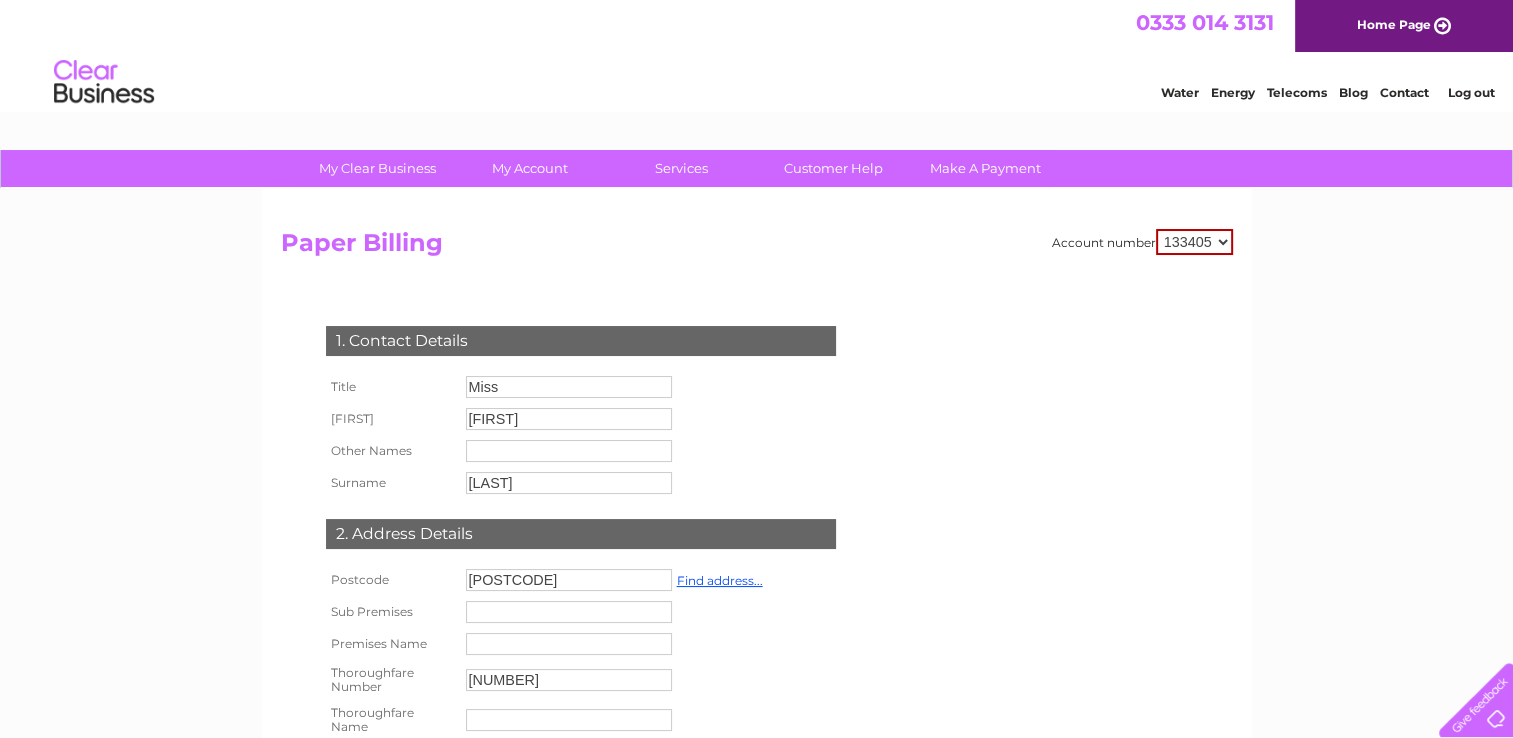 scroll, scrollTop: 0, scrollLeft: 0, axis: both 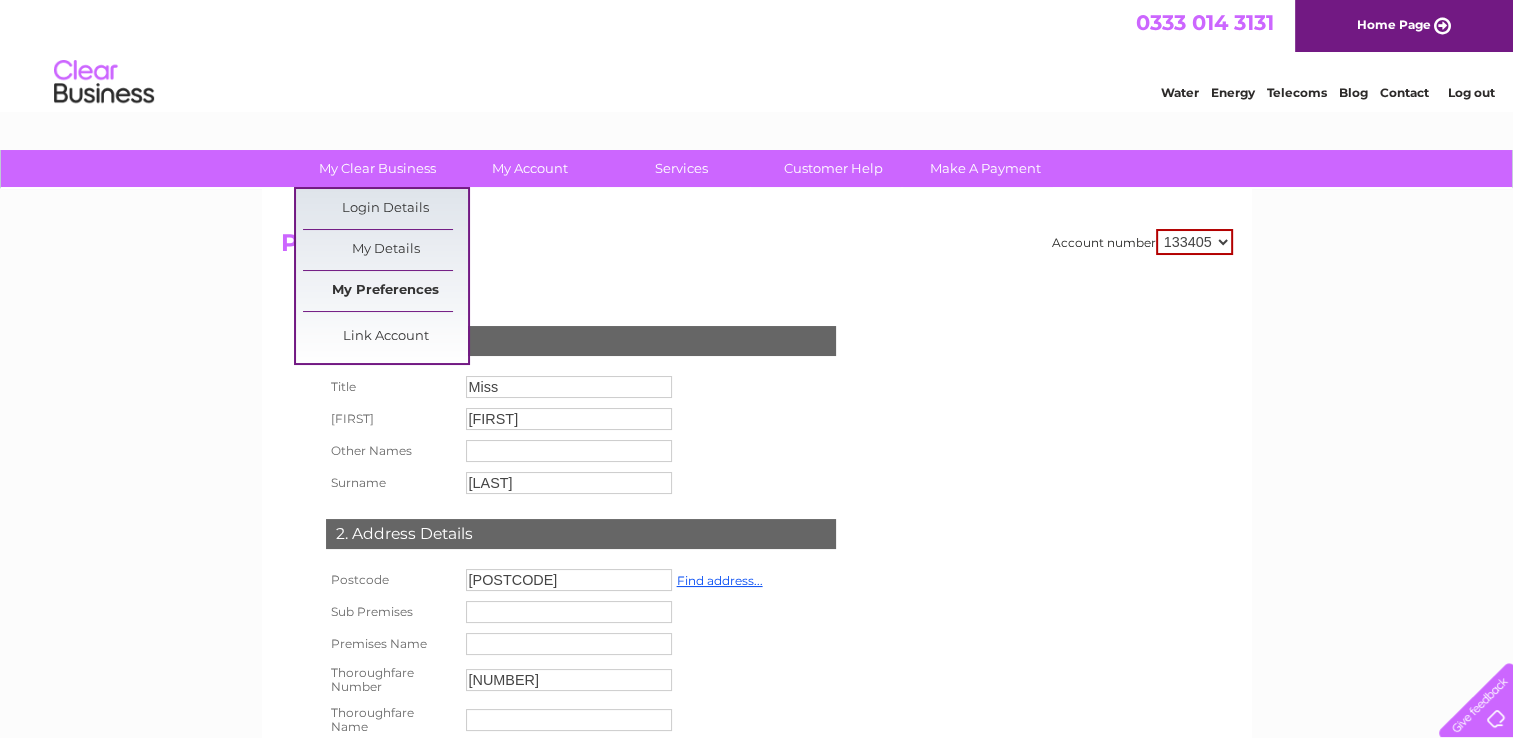 click on "My Preferences" at bounding box center [385, 291] 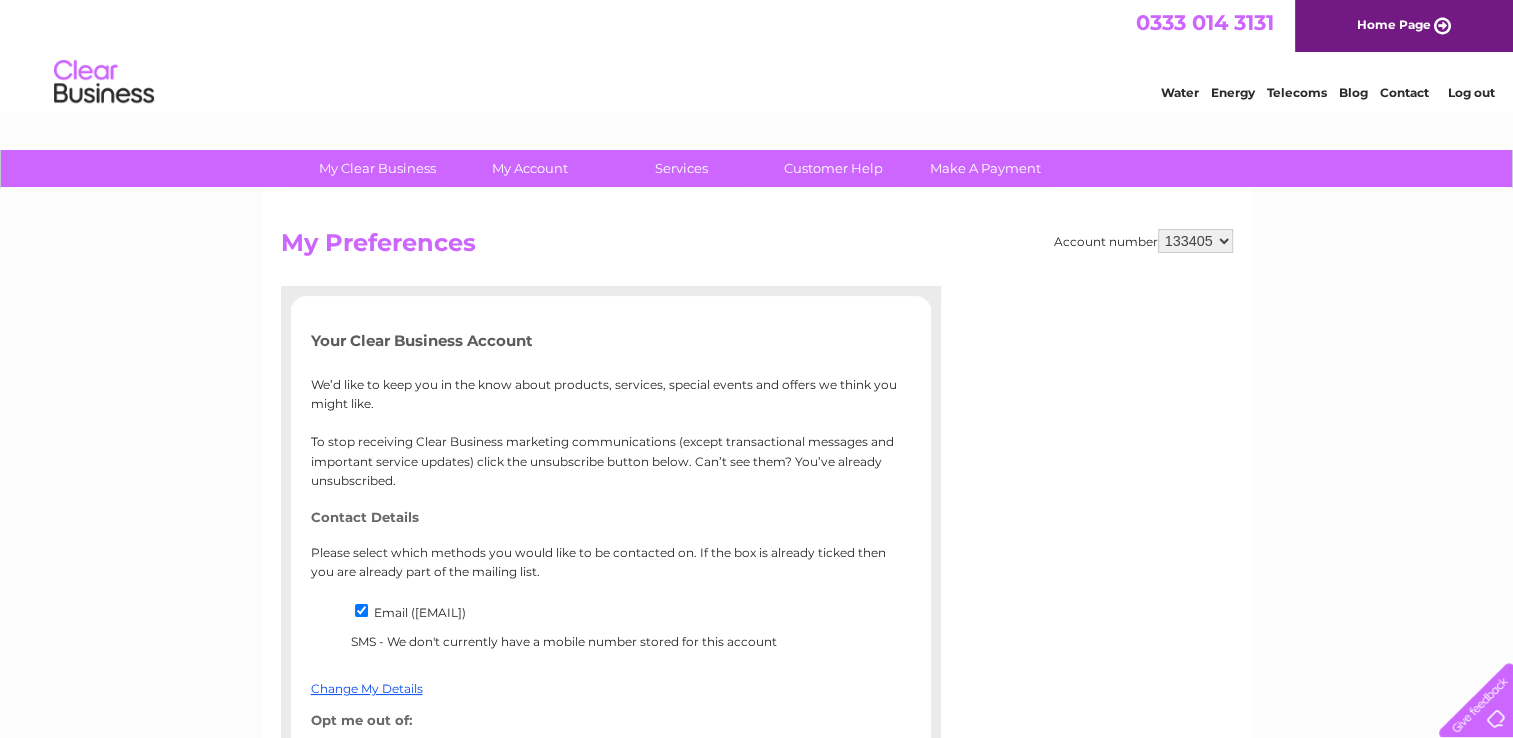 scroll, scrollTop: 0, scrollLeft: 0, axis: both 